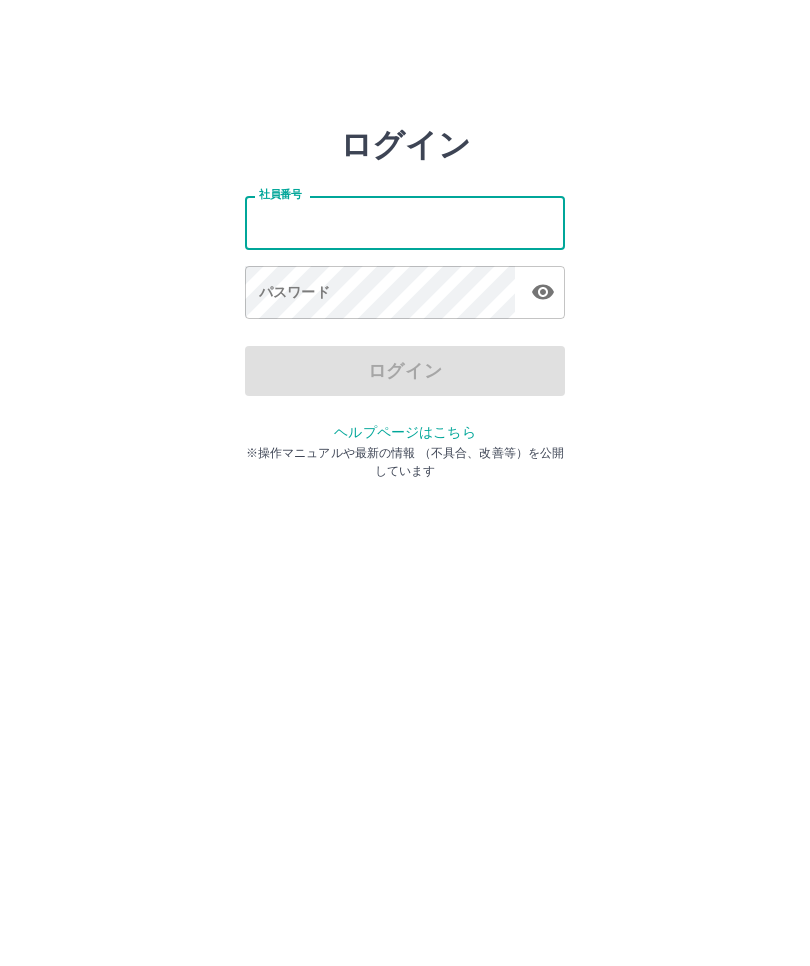 scroll, scrollTop: 0, scrollLeft: 0, axis: both 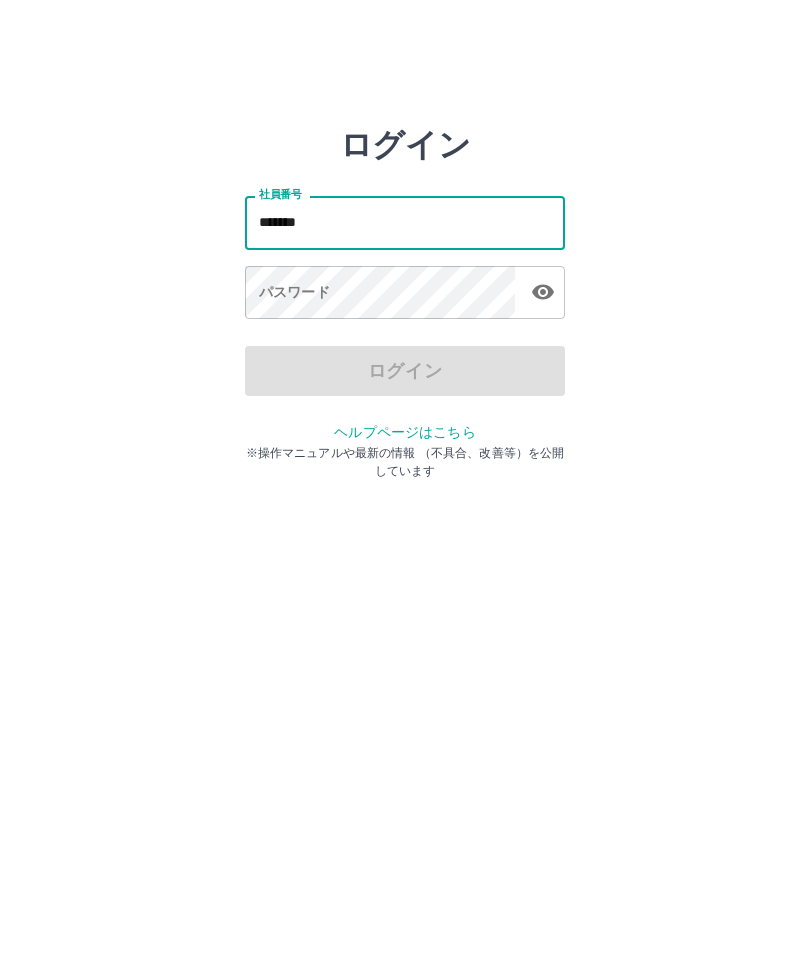 type on "*******" 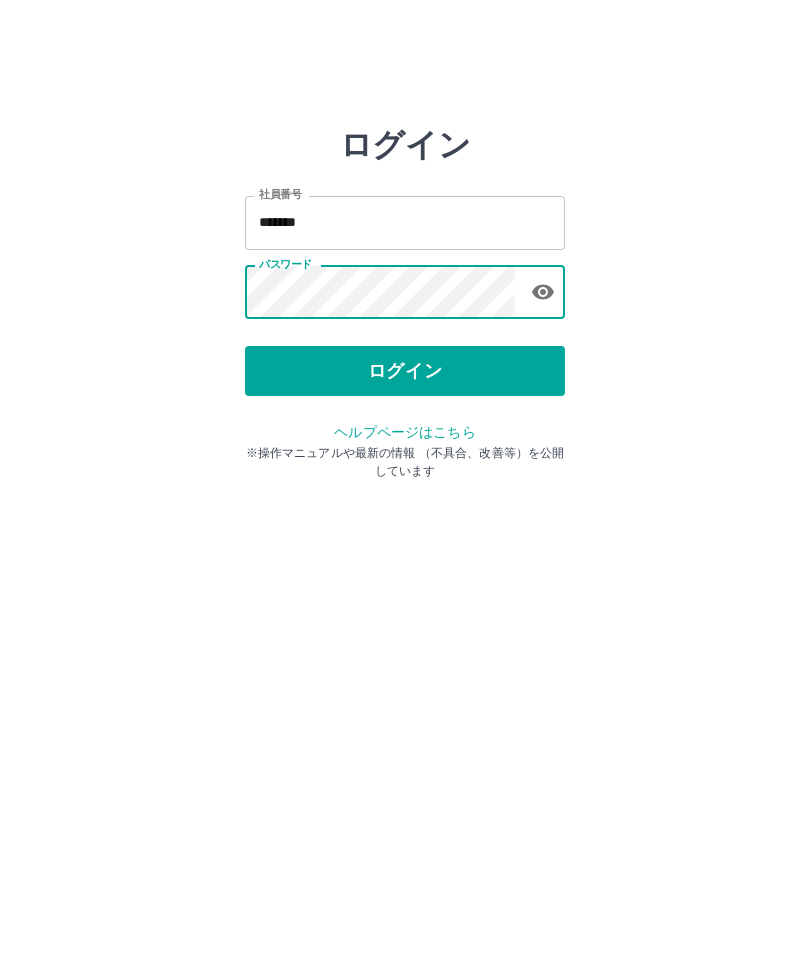 click on "ログイン" at bounding box center (405, 371) 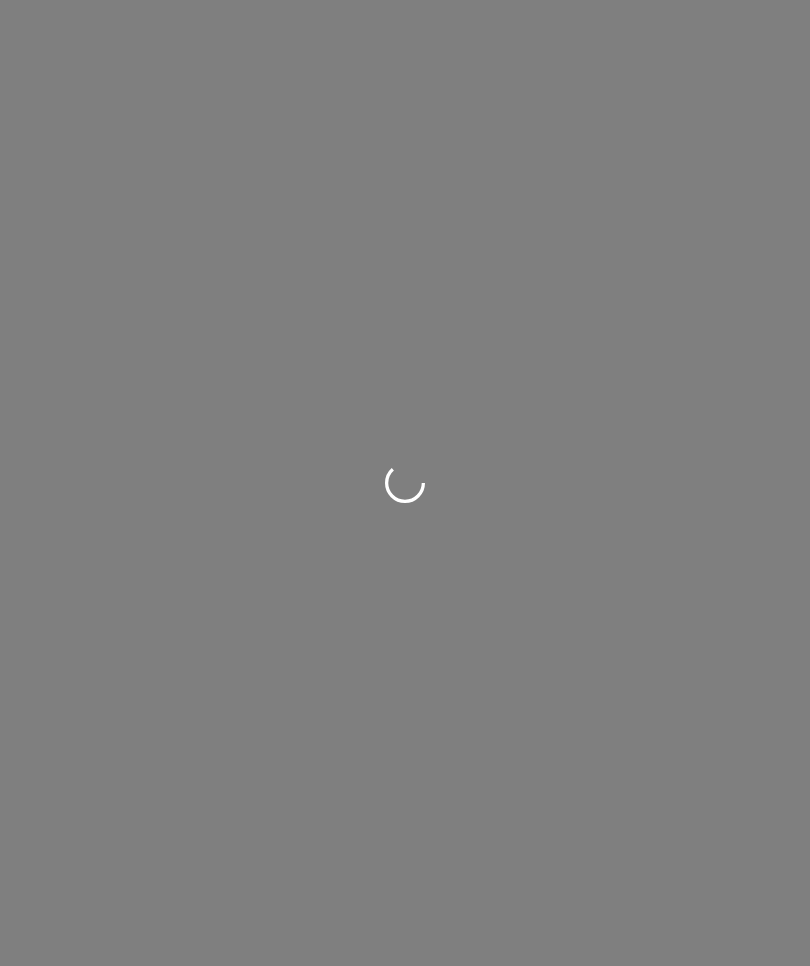 scroll, scrollTop: 0, scrollLeft: 0, axis: both 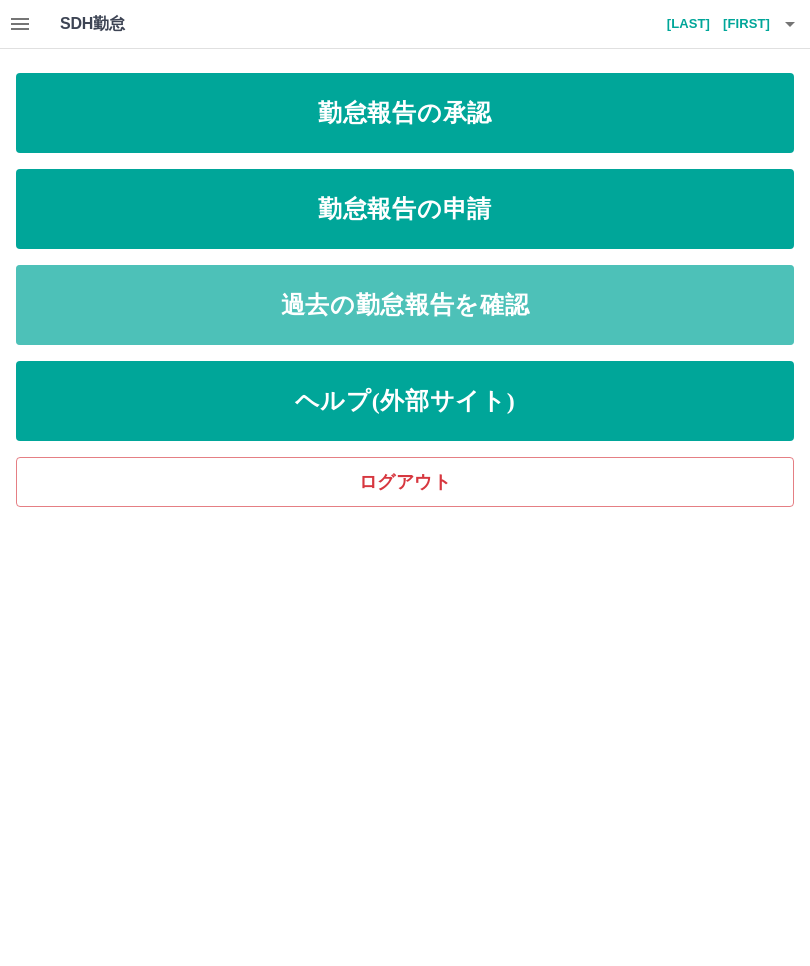 click on "過去の勤怠報告を確認" at bounding box center [405, 305] 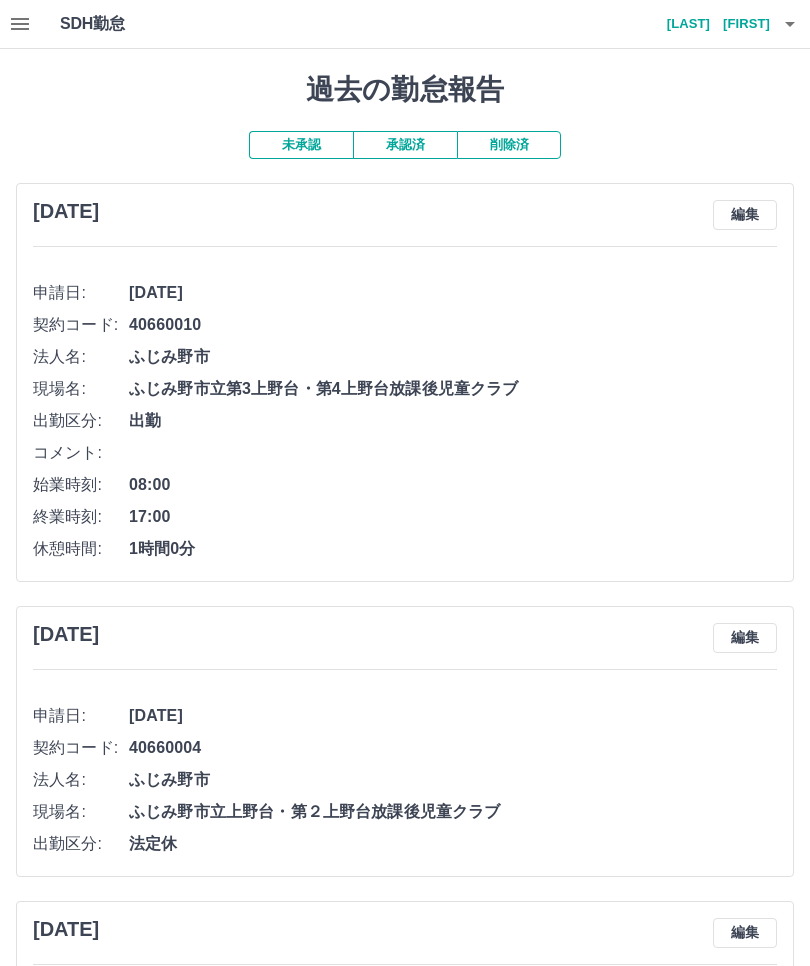 click on "承認済" at bounding box center (405, 145) 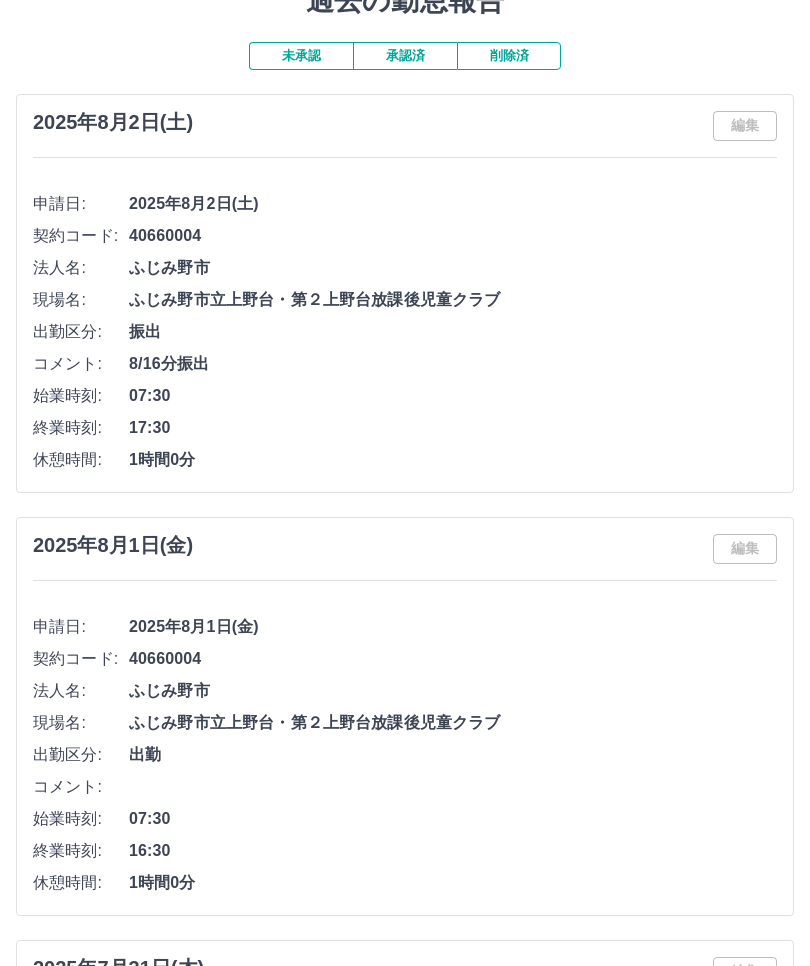 scroll, scrollTop: 0, scrollLeft: 0, axis: both 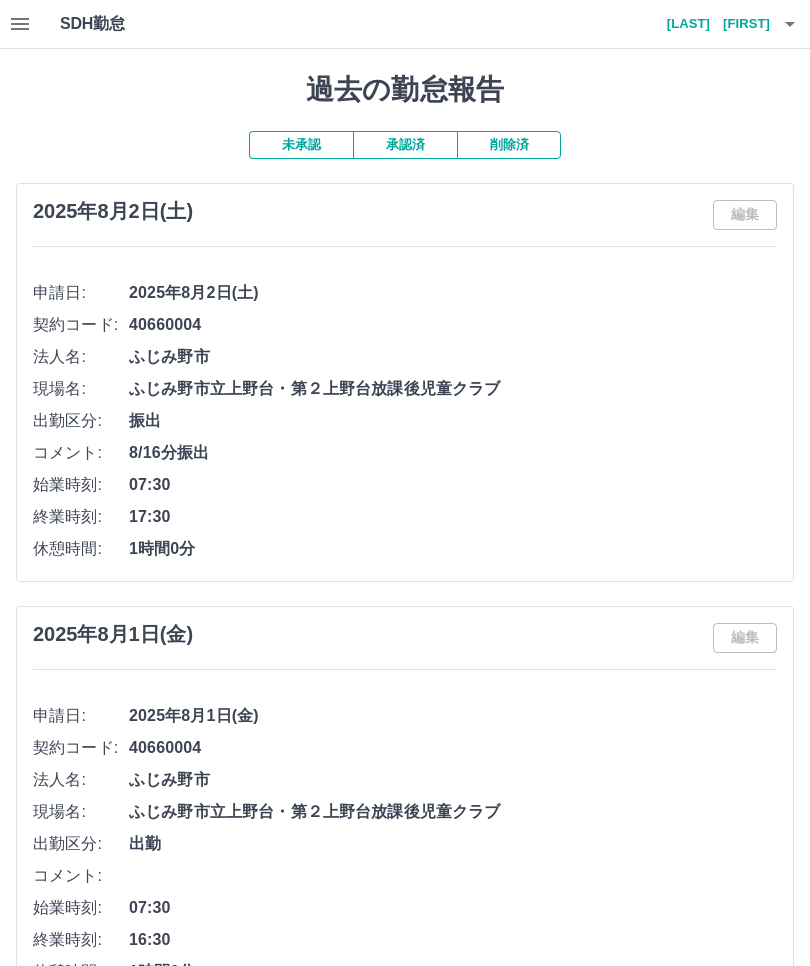 click at bounding box center [20, 24] 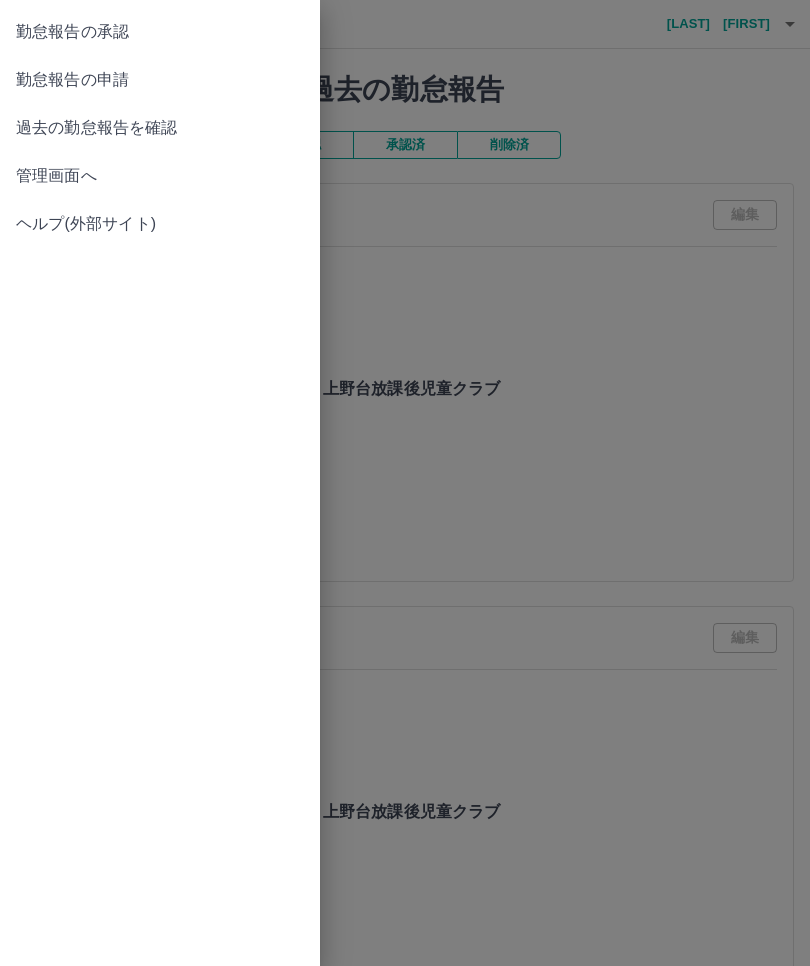 click on "勤怠報告の申請" at bounding box center [160, 80] 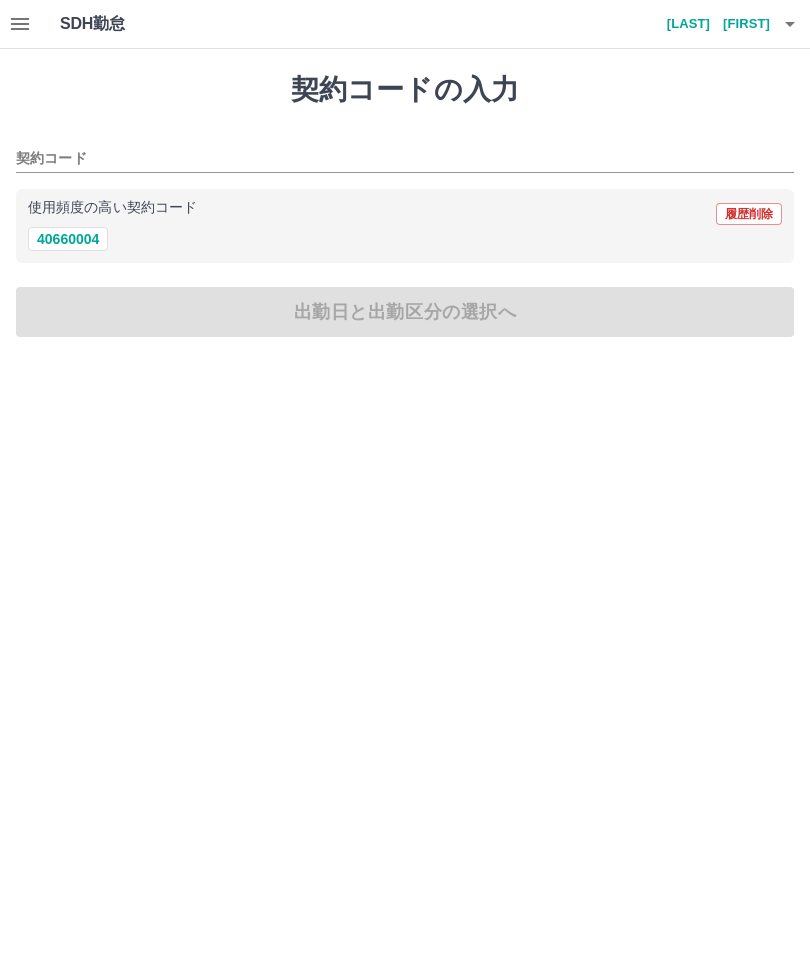 click on "40660004" at bounding box center [68, 239] 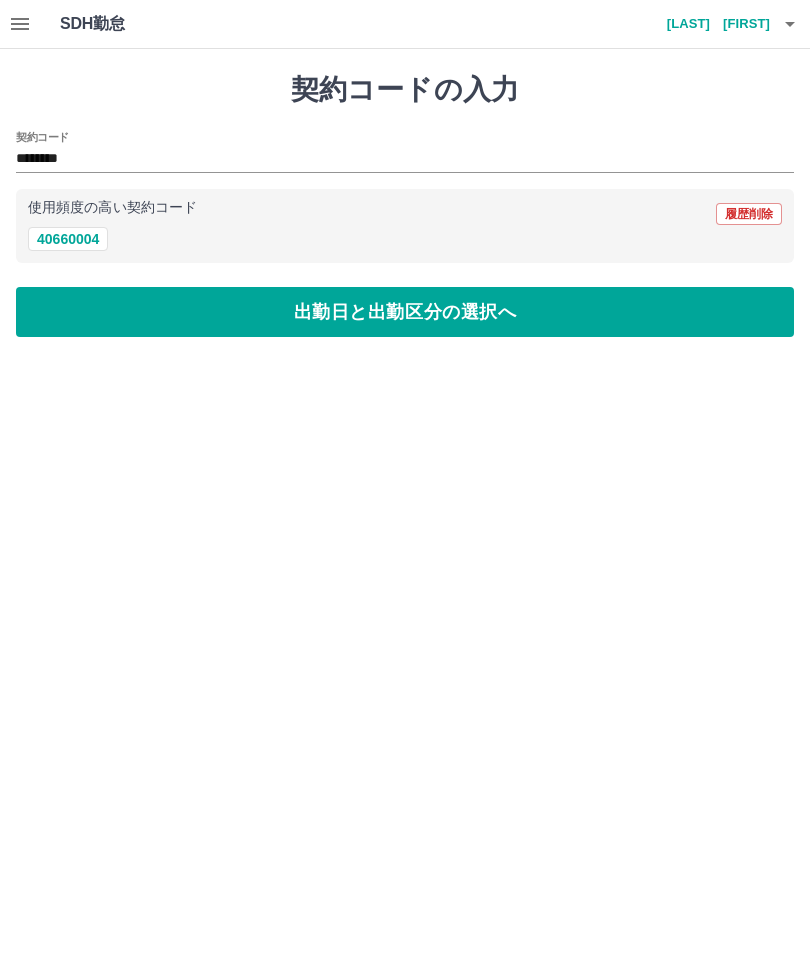 click on "出勤日と出勤区分の選択へ" at bounding box center [405, 312] 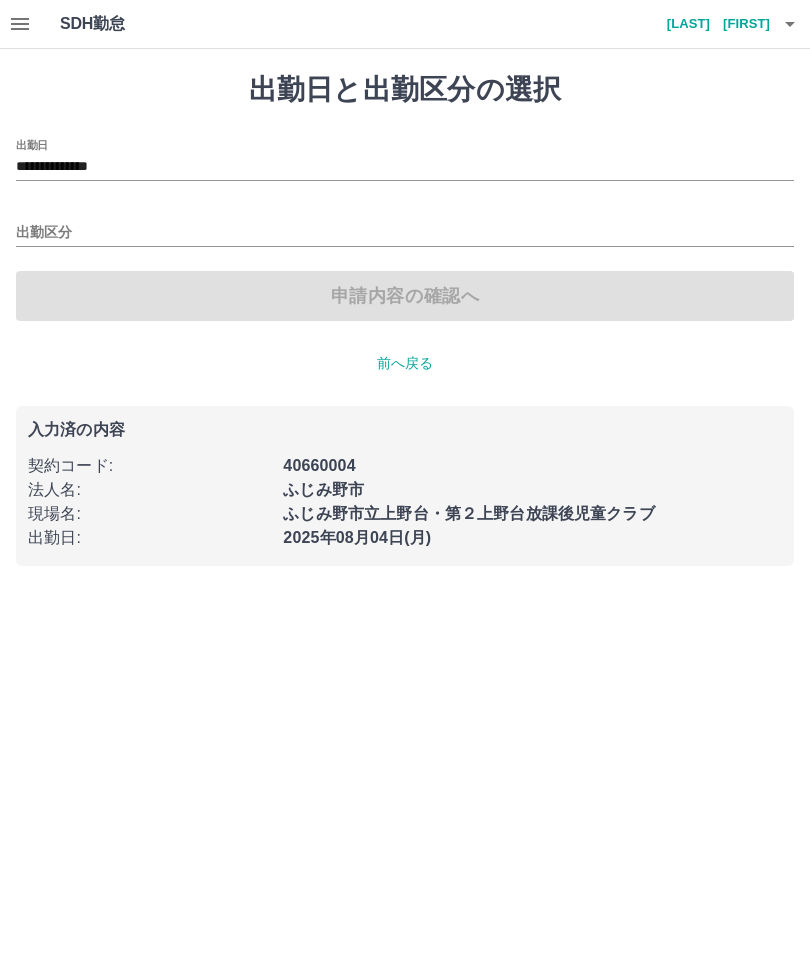 click on "**********" at bounding box center (405, 167) 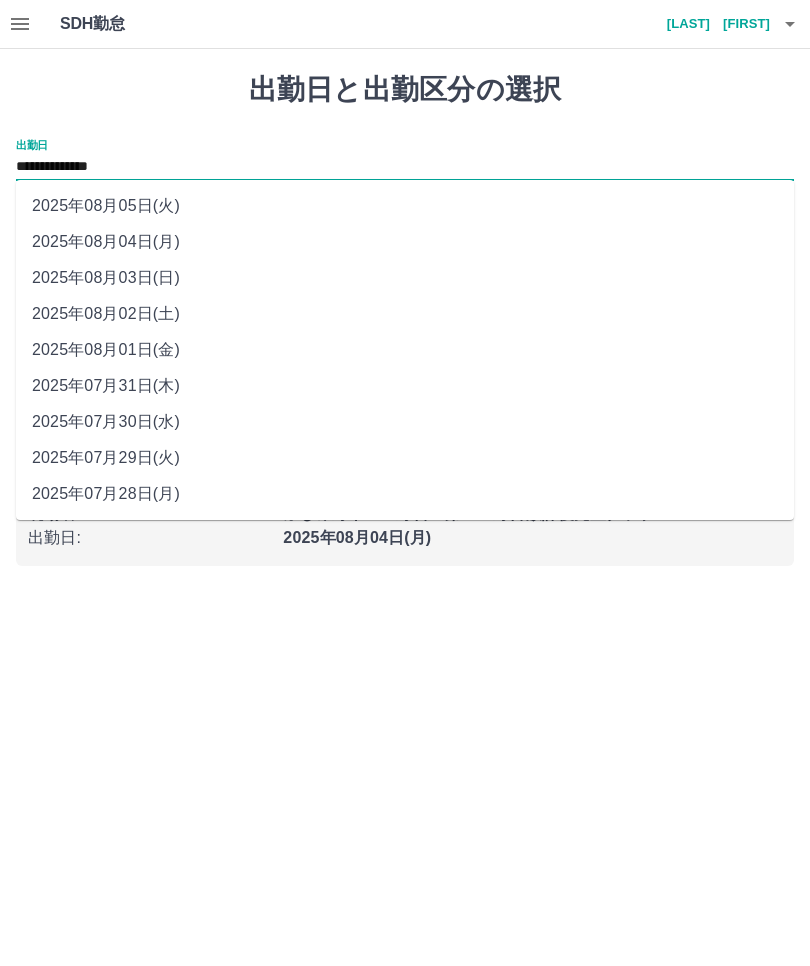 click on "2025年08月03日(日)" at bounding box center [405, 278] 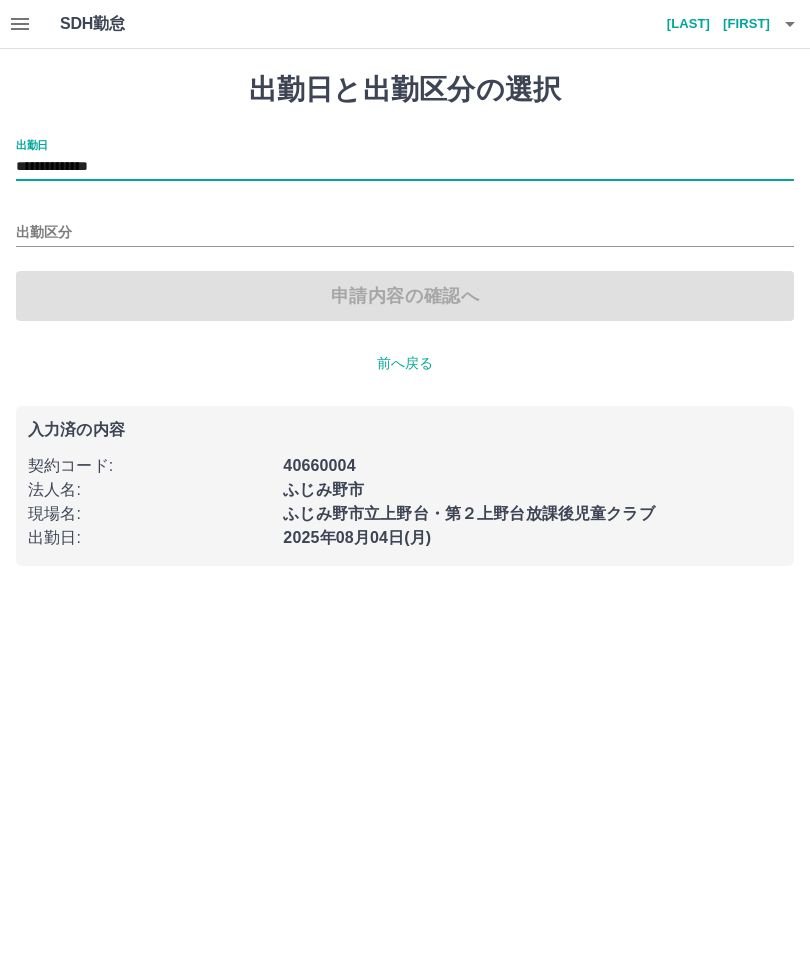 type on "**********" 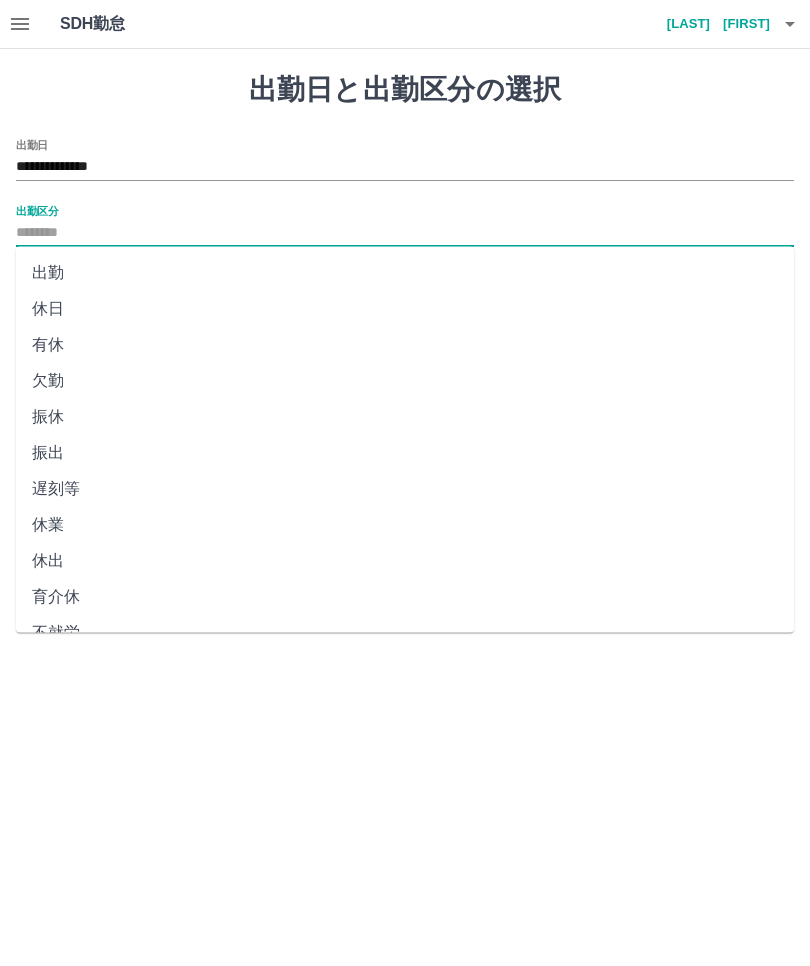 click on "休日" at bounding box center (405, 309) 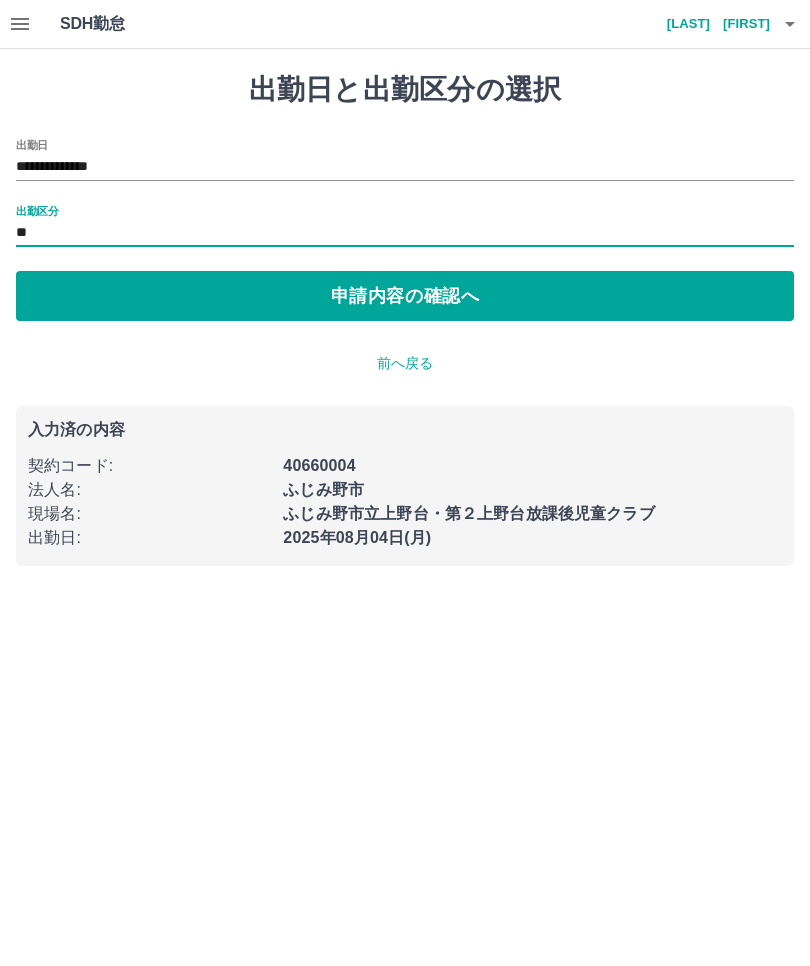 click on "申請内容の確認へ" at bounding box center (405, 296) 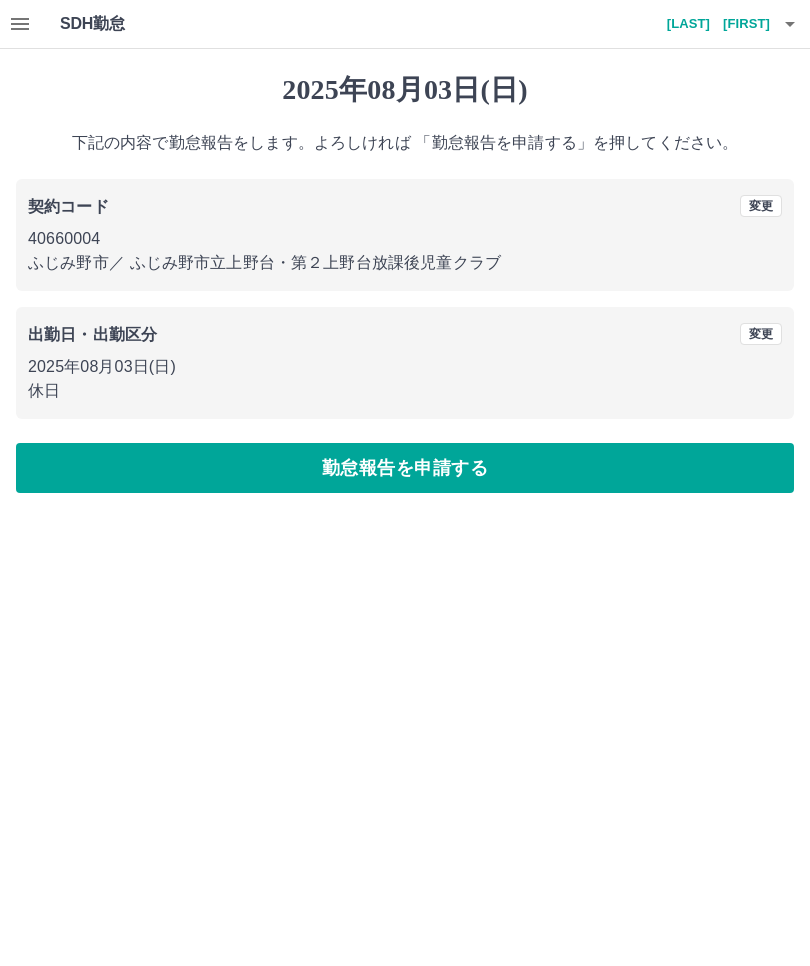 click on "勤怠報告を申請する" at bounding box center (405, 468) 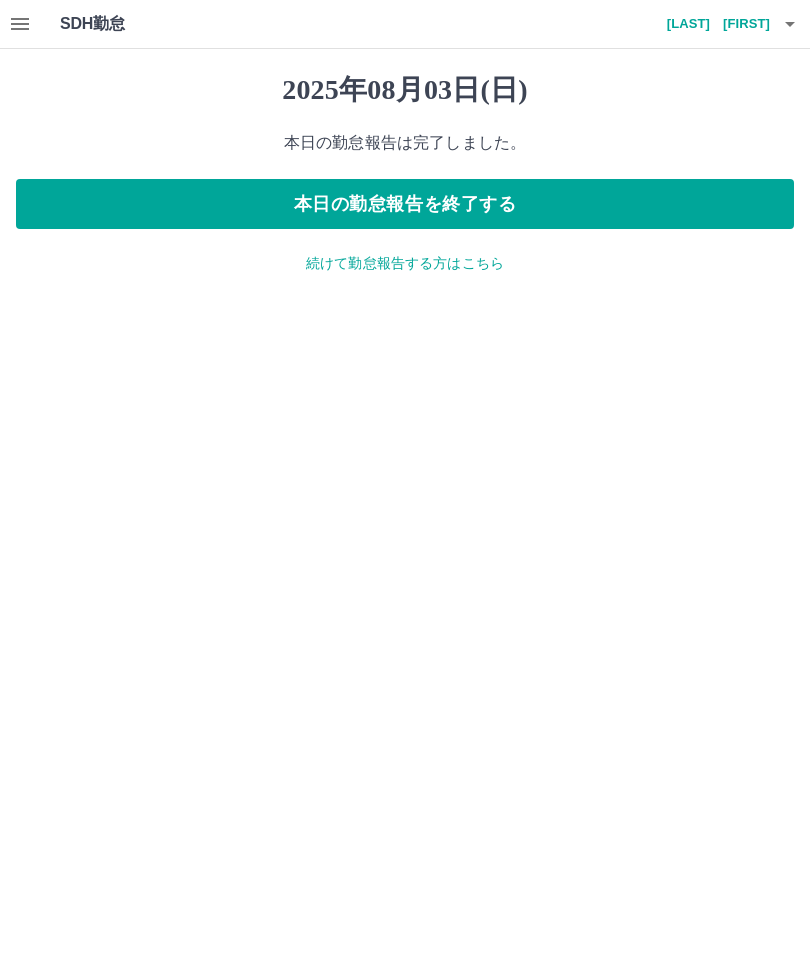 click on "続けて勤怠報告する方はこちら" at bounding box center (405, 263) 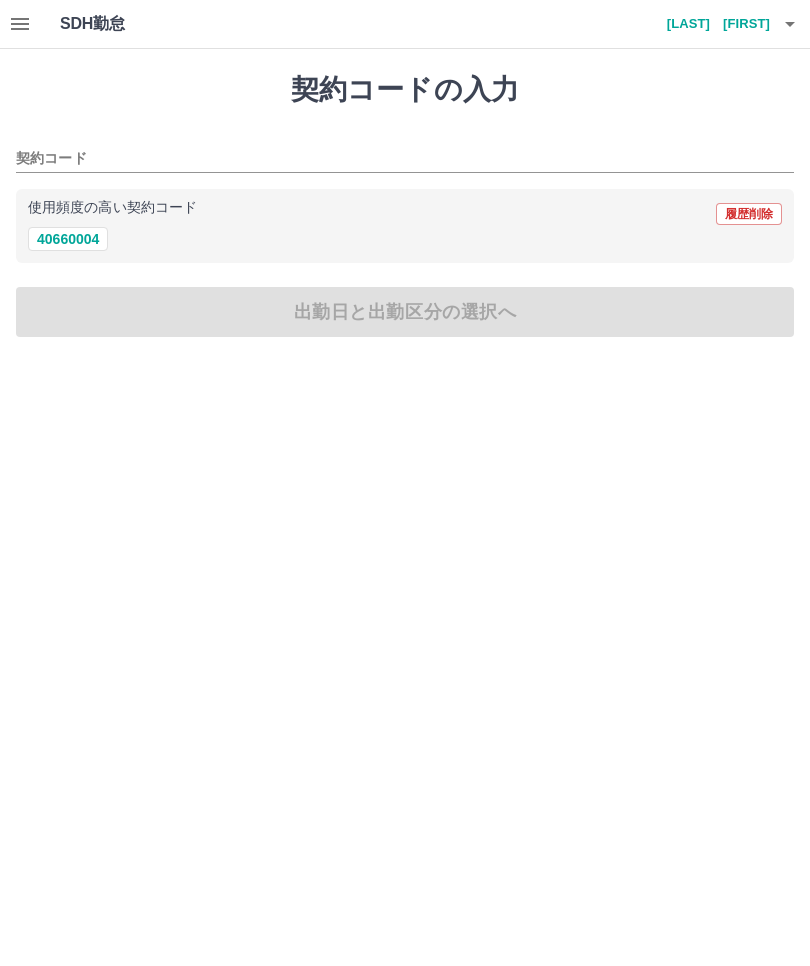 click on "40660004" at bounding box center (68, 239) 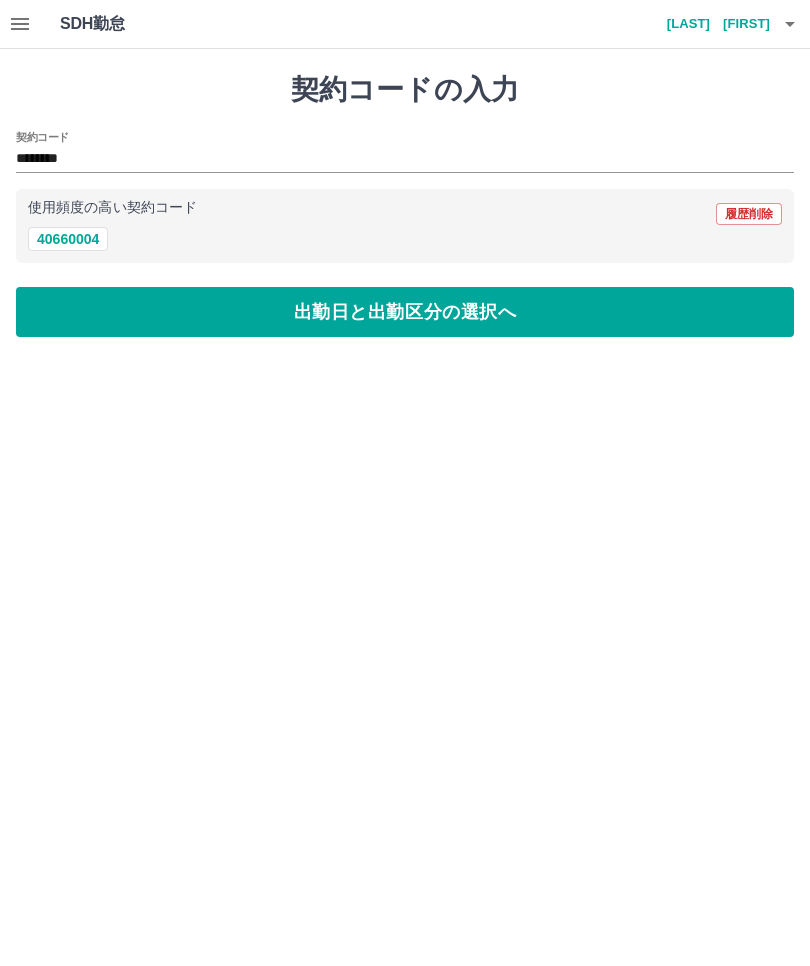 click on "出勤日と出勤区分の選択へ" at bounding box center [405, 312] 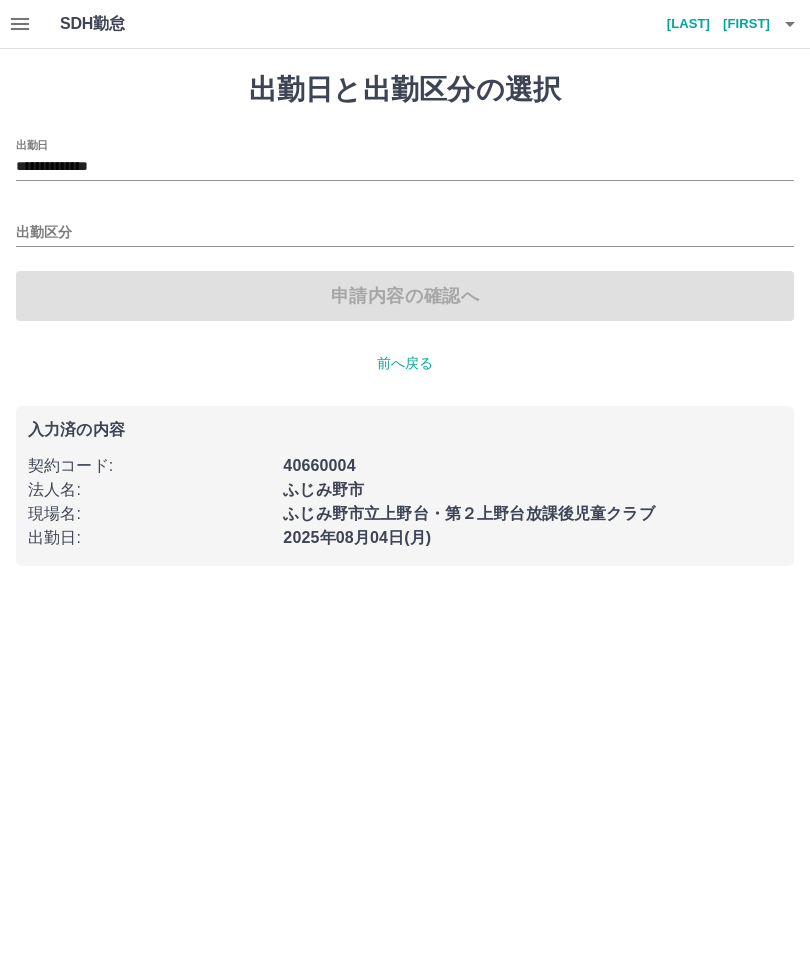 click on "**********" at bounding box center (405, 167) 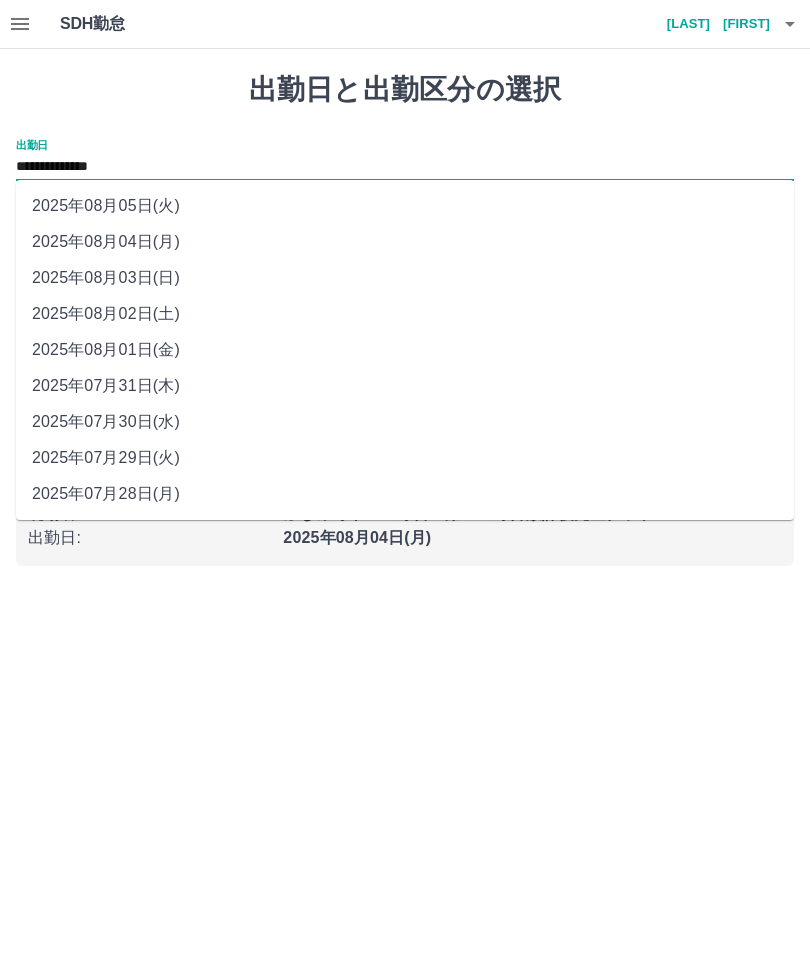 click on "**********" at bounding box center (405, 167) 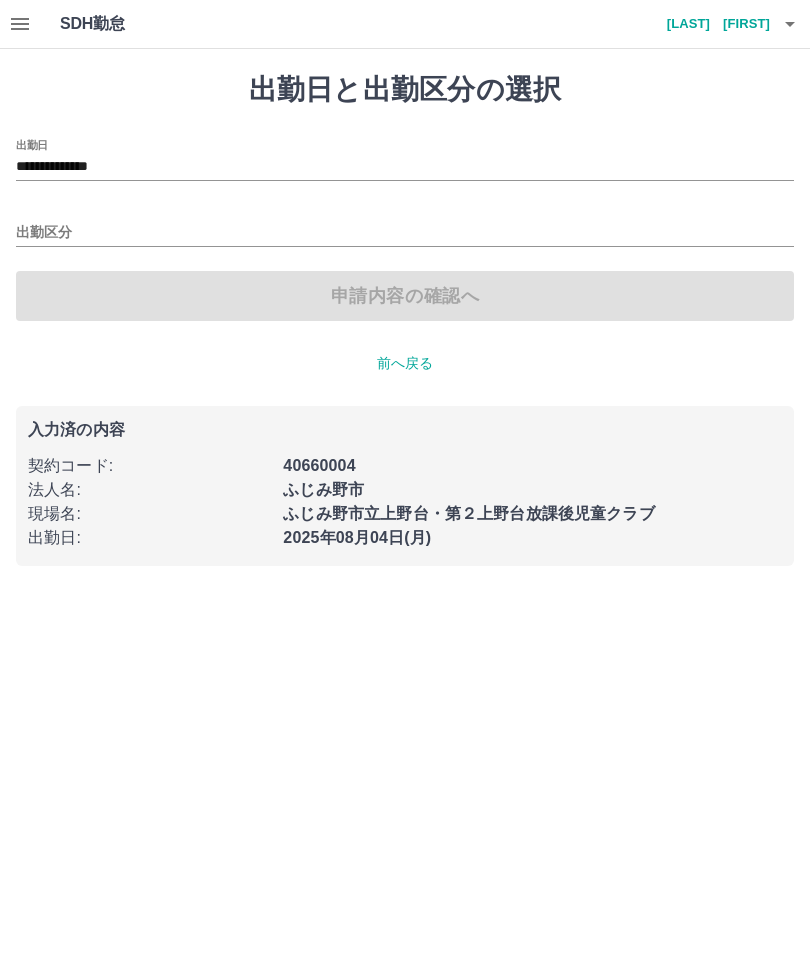 click on "出勤日と出勤区分の選択" at bounding box center (405, 90) 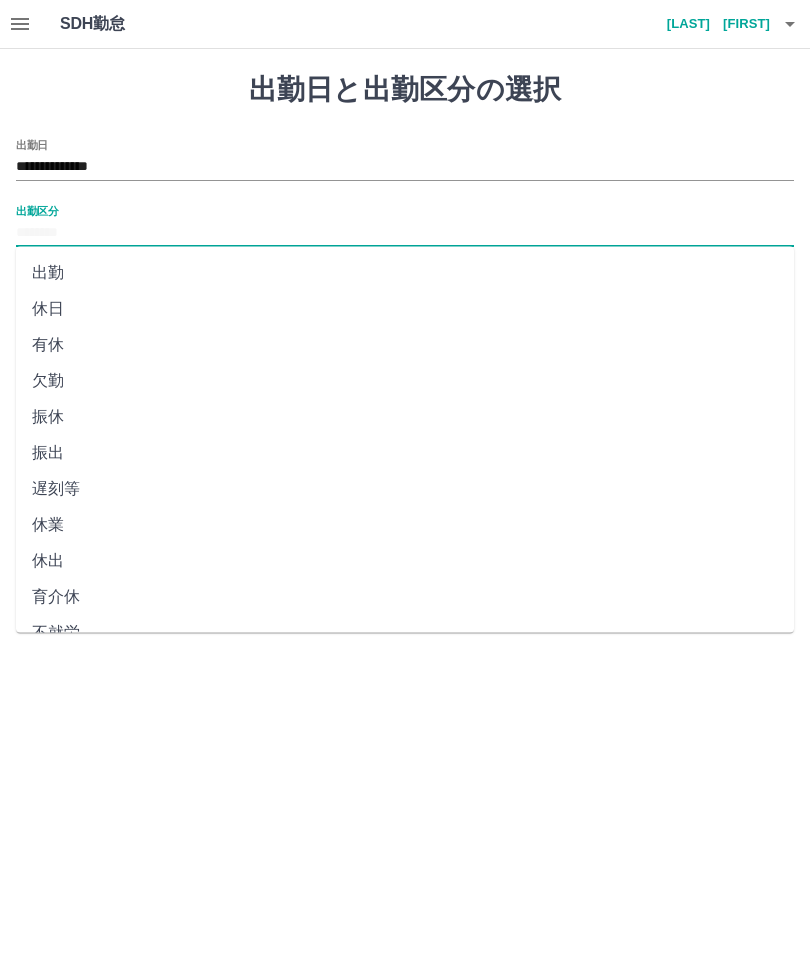 click on "出勤" at bounding box center (405, 273) 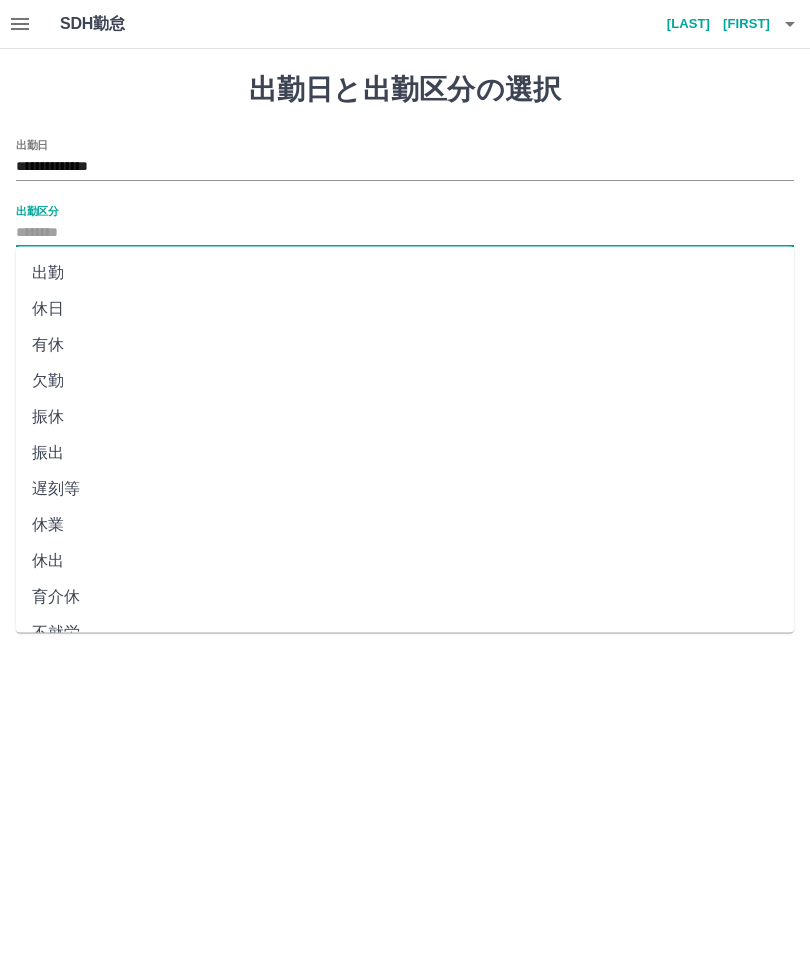 type on "**" 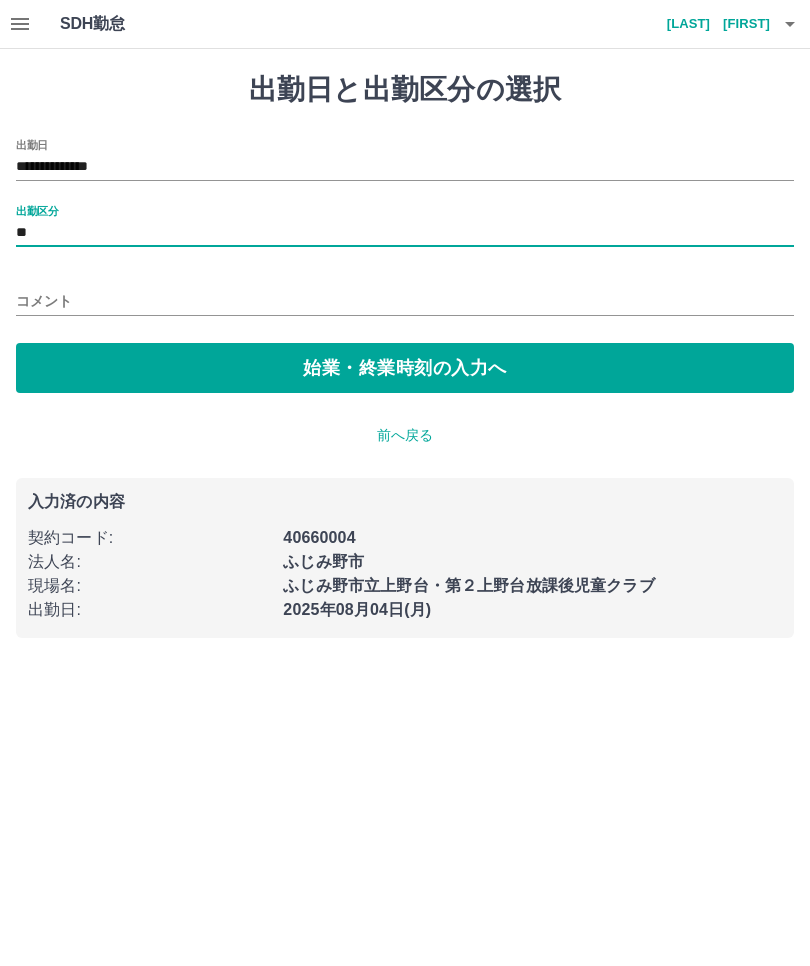 click on "始業・終業時刻の入力へ" at bounding box center [405, 368] 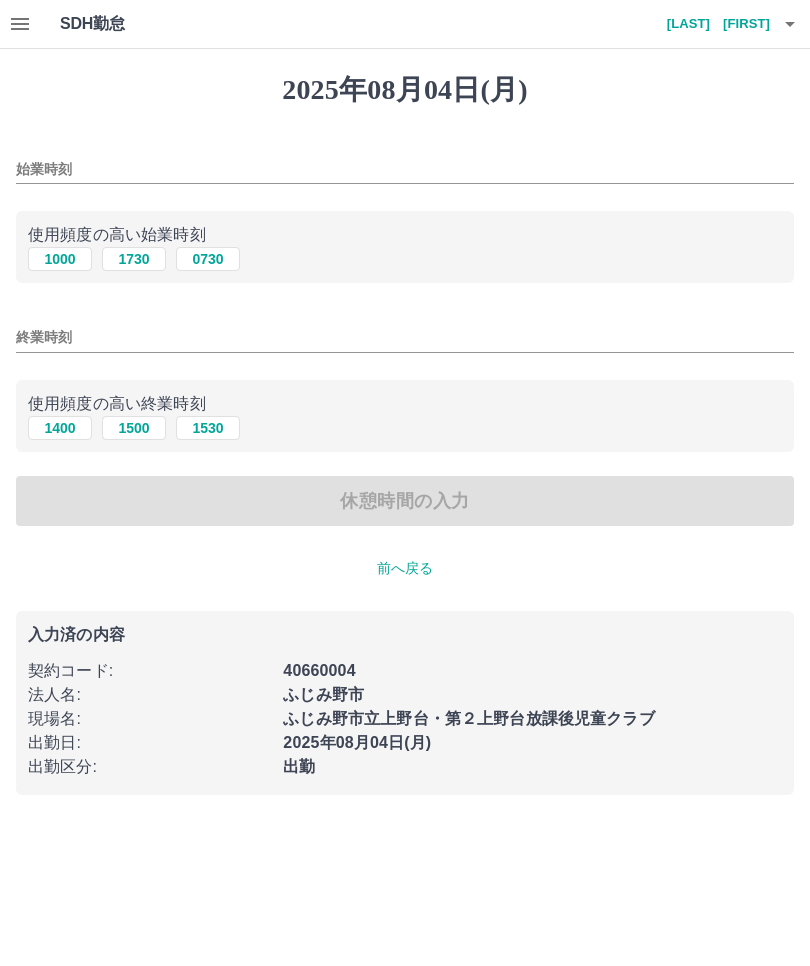 click on "0730" at bounding box center [208, 259] 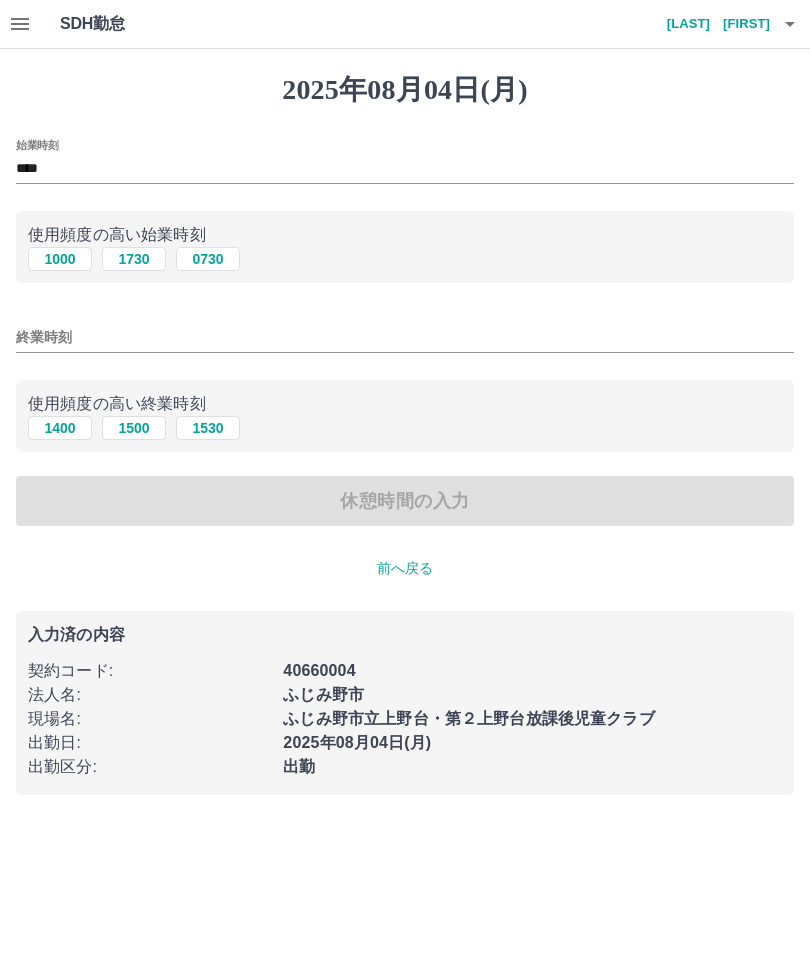 click on "終業時刻" at bounding box center (405, 337) 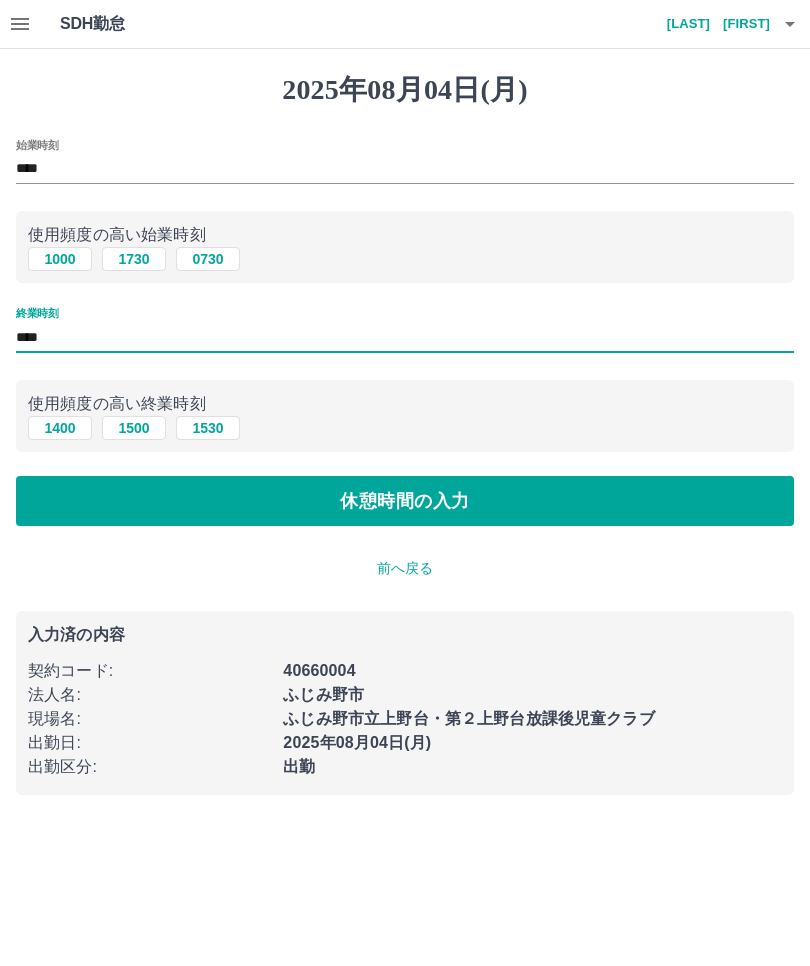 type on "****" 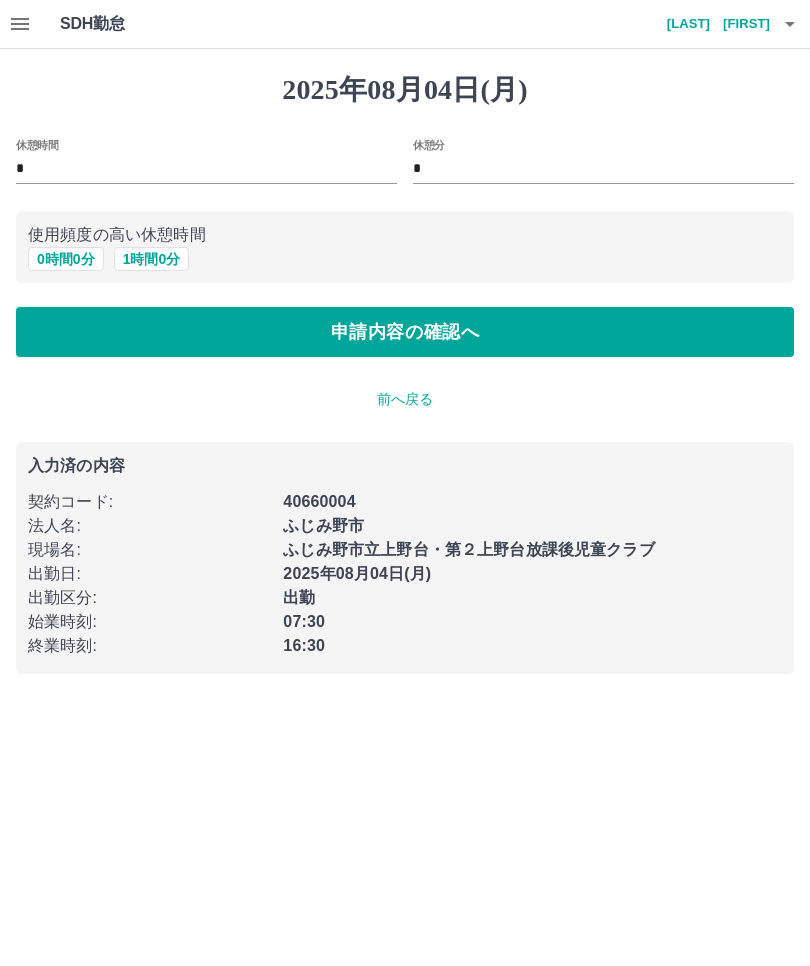 click on "1 時間 0 分" at bounding box center (152, 259) 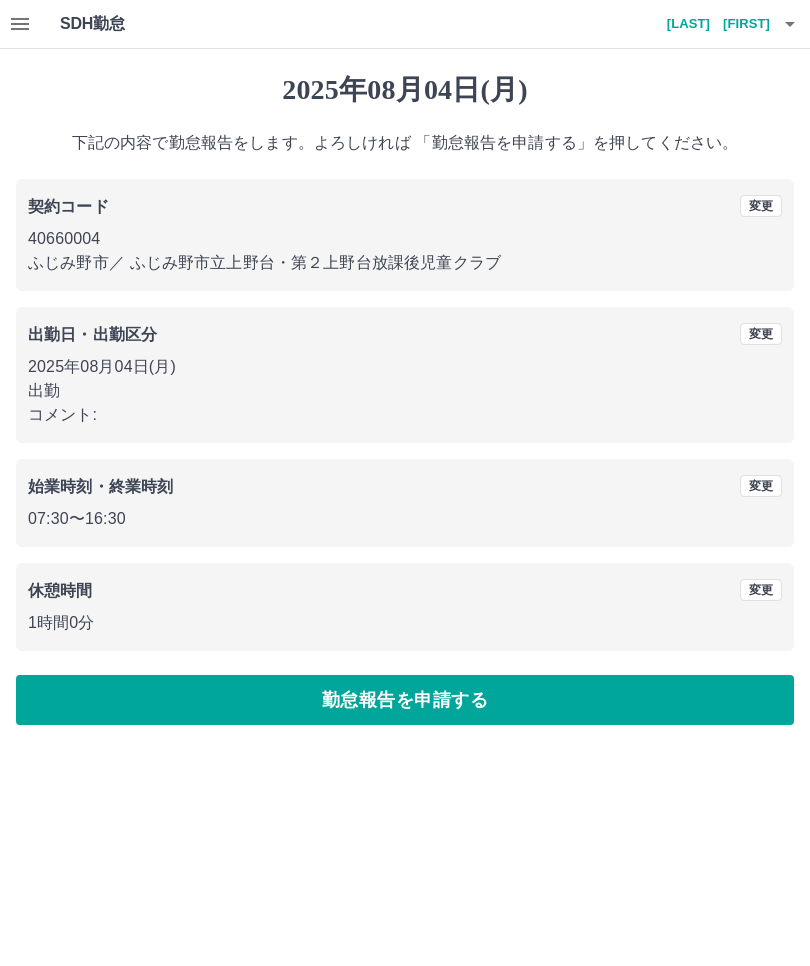 click on "勤怠報告を申請する" at bounding box center [405, 700] 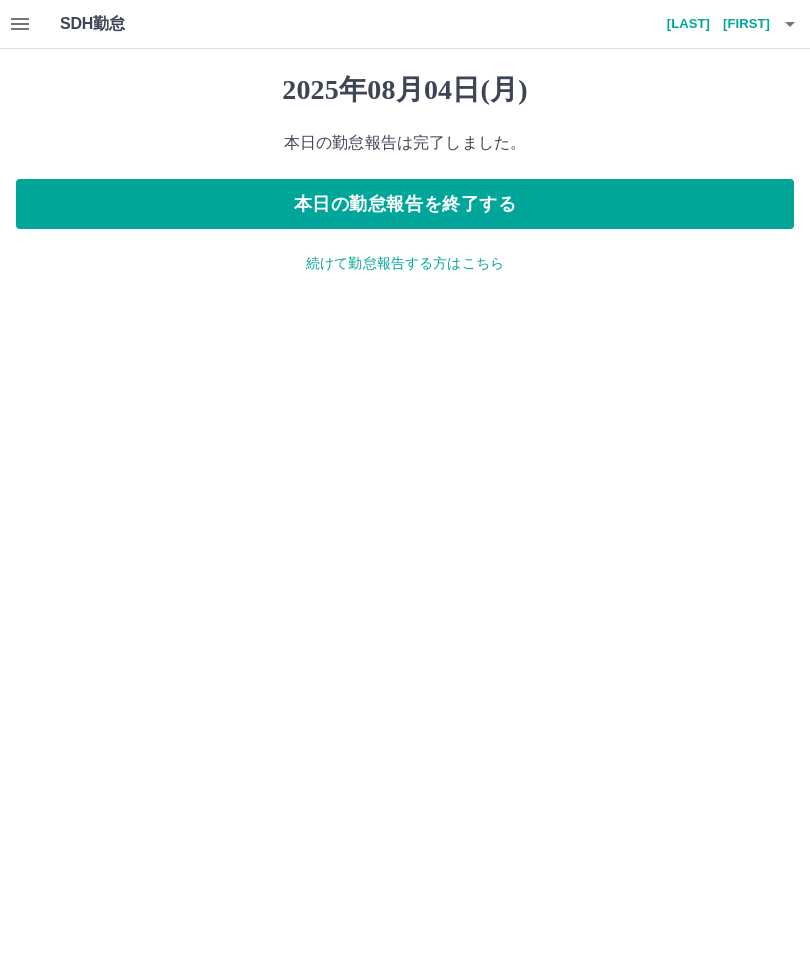 click on "本日の勤怠報告を終了する" at bounding box center (405, 204) 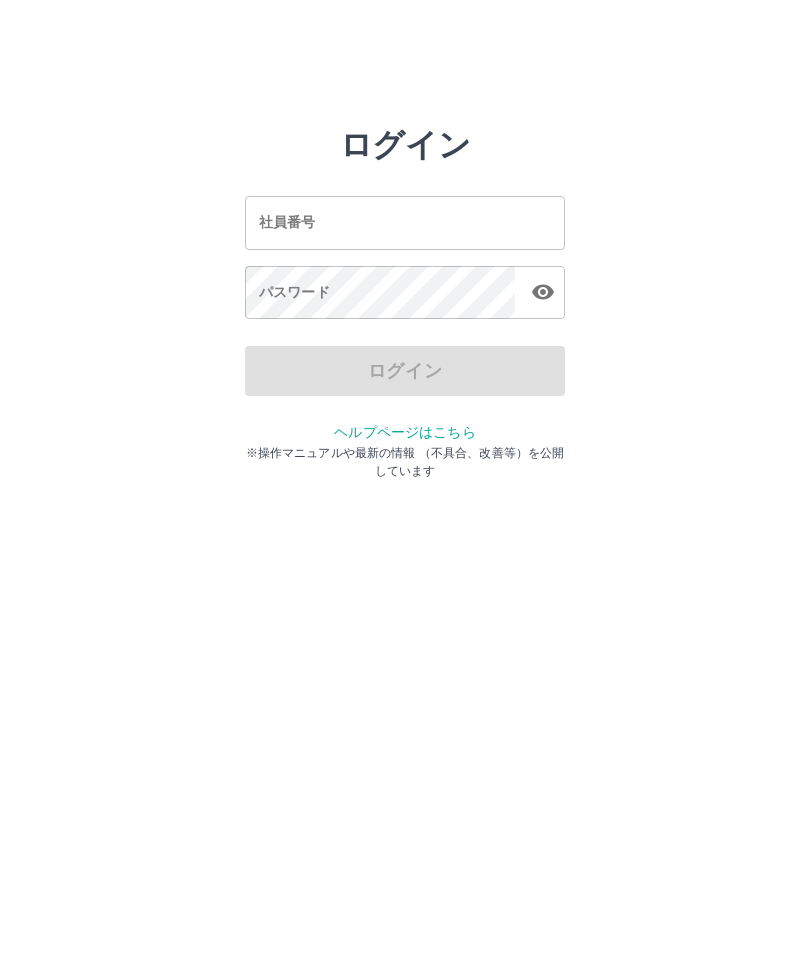 scroll, scrollTop: 0, scrollLeft: 0, axis: both 